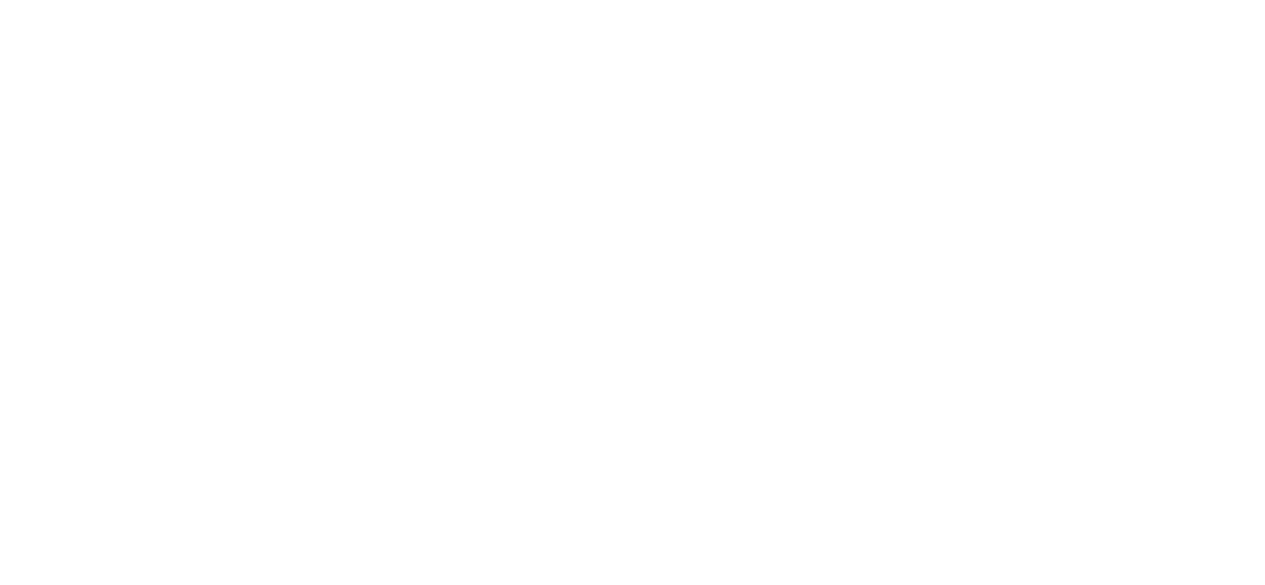 scroll, scrollTop: 0, scrollLeft: 0, axis: both 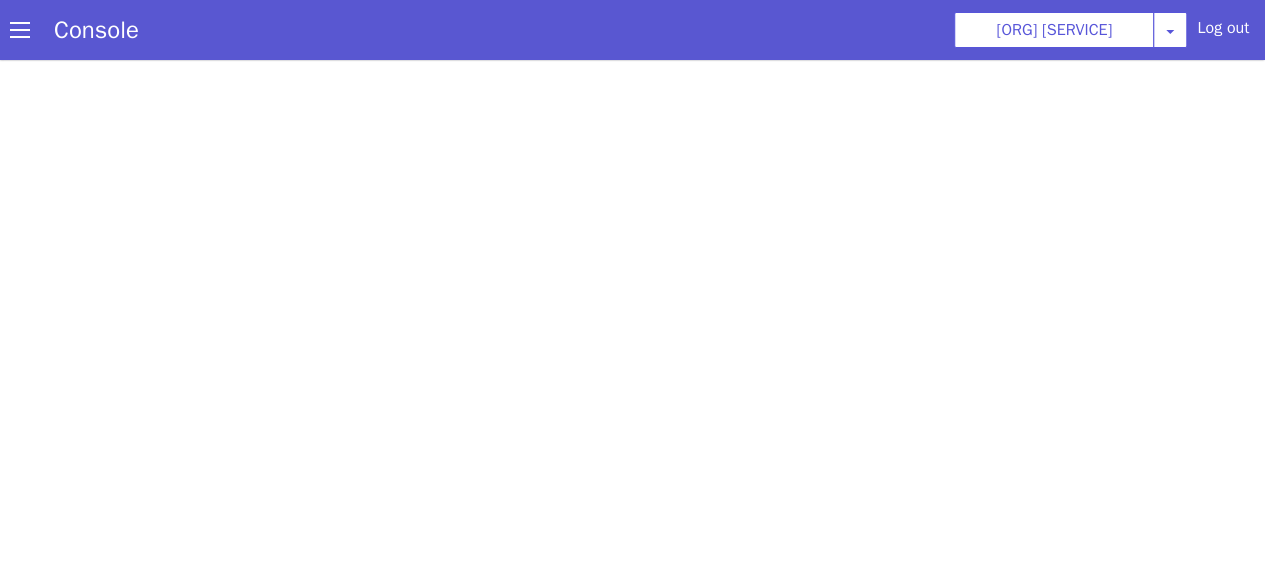 select on "[LANGUAGE_CODE]" 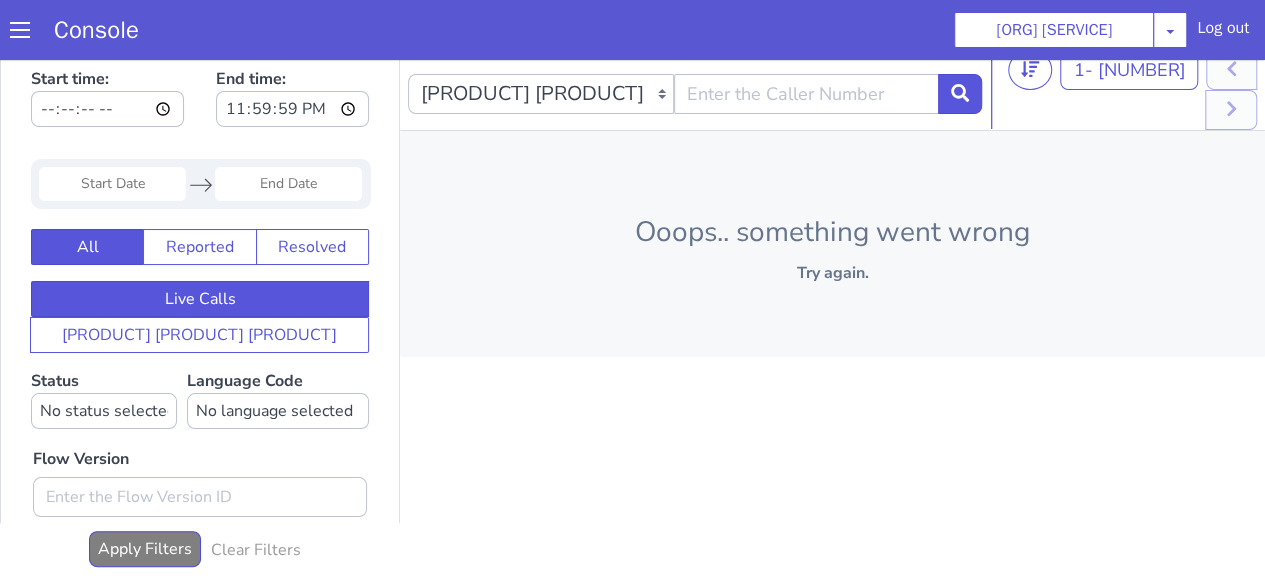 scroll, scrollTop: 0, scrollLeft: 0, axis: both 